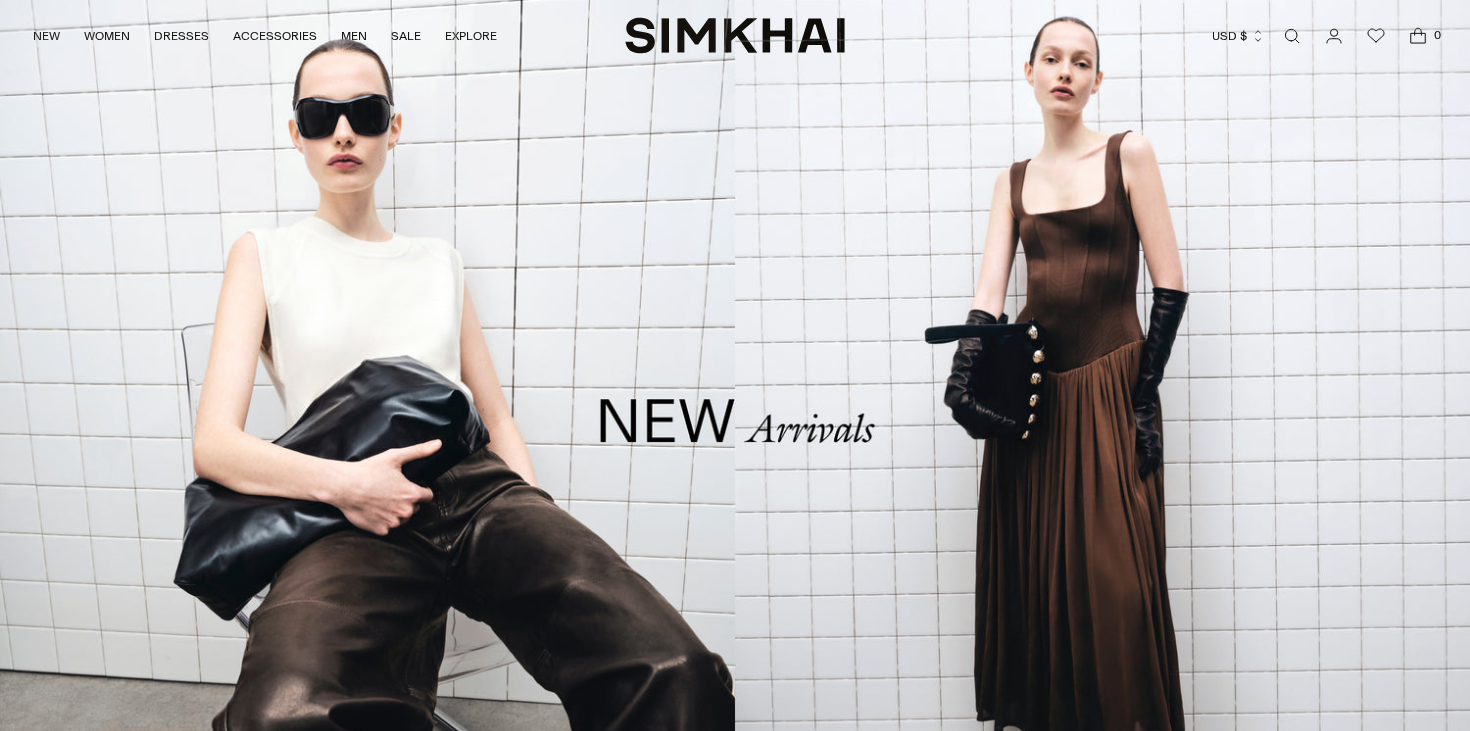 scroll, scrollTop: 0, scrollLeft: 0, axis: both 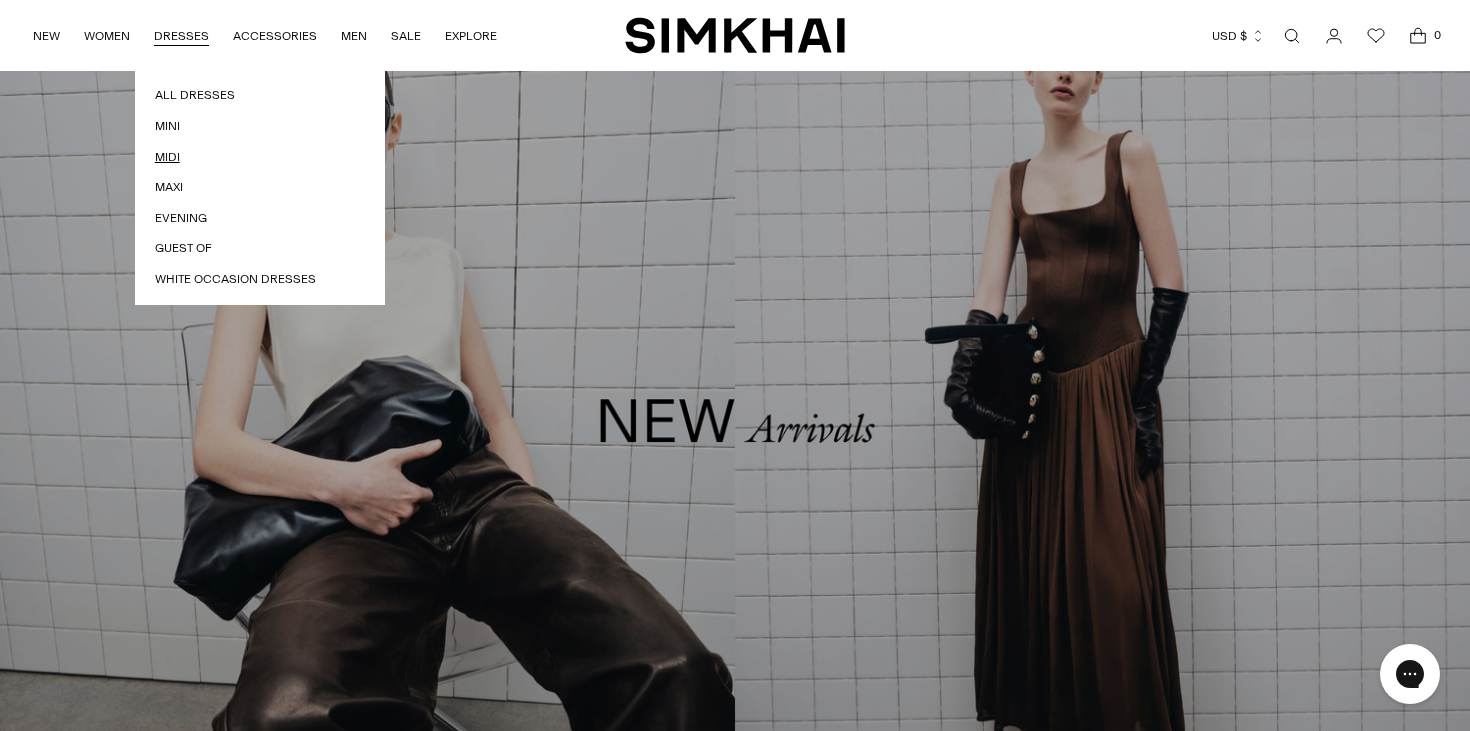 click on "Midi" at bounding box center (260, 157) 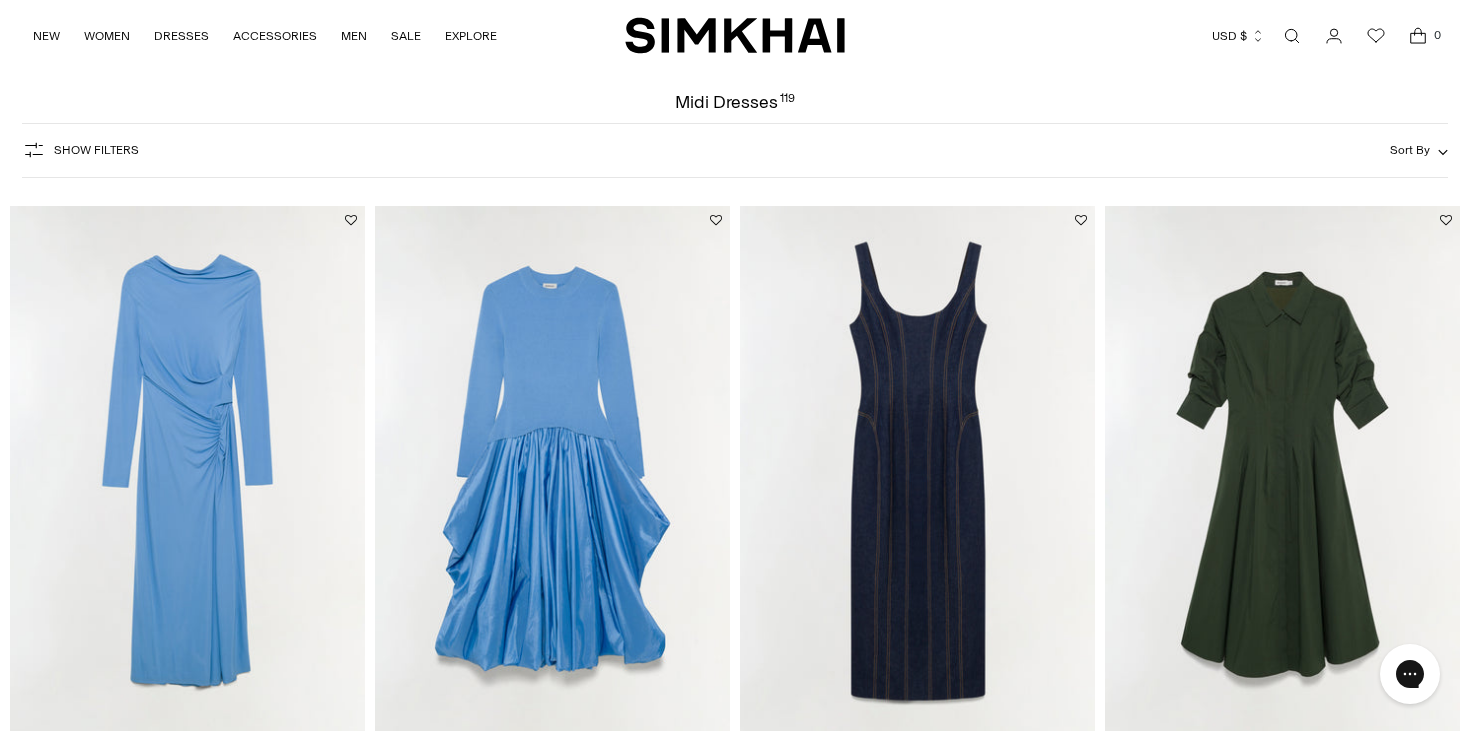 scroll, scrollTop: 84, scrollLeft: 0, axis: vertical 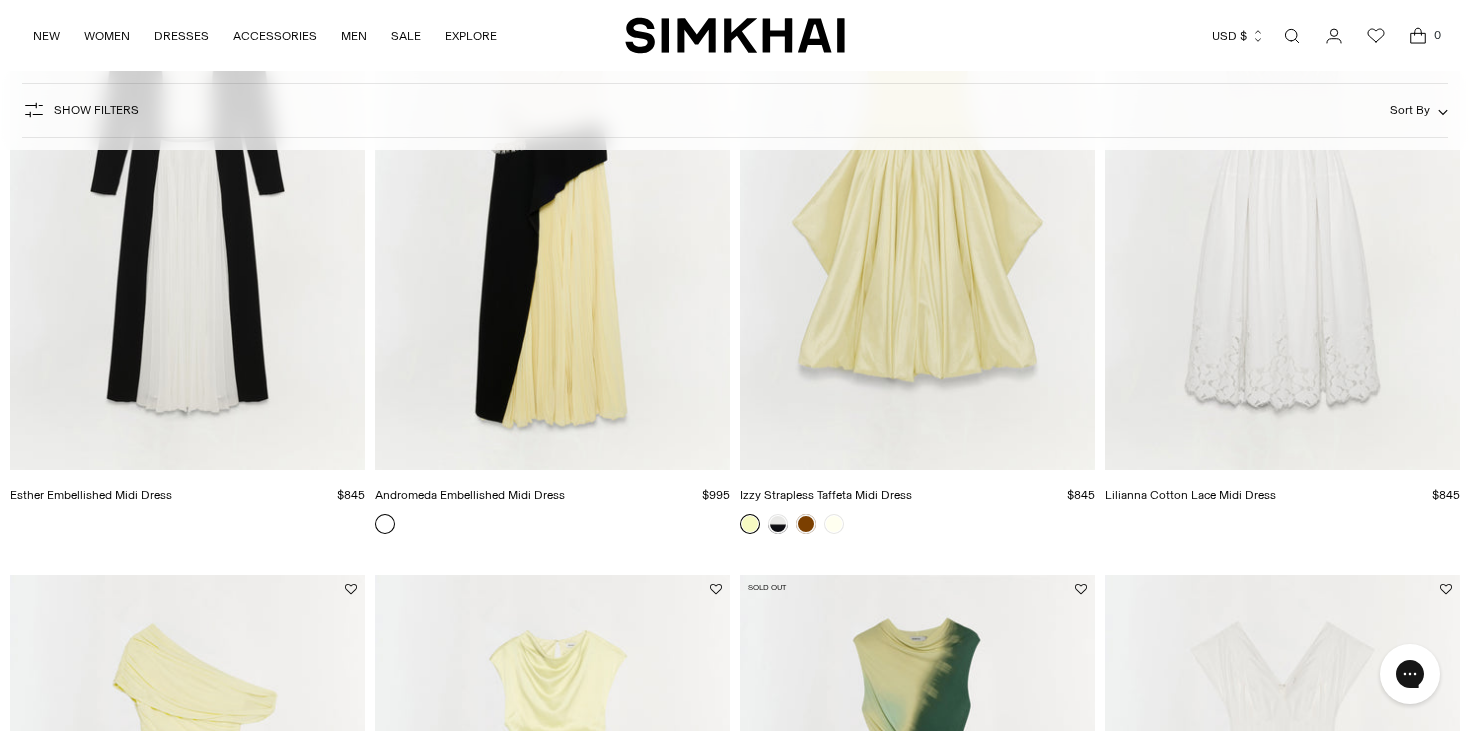 click at bounding box center [1292, 36] 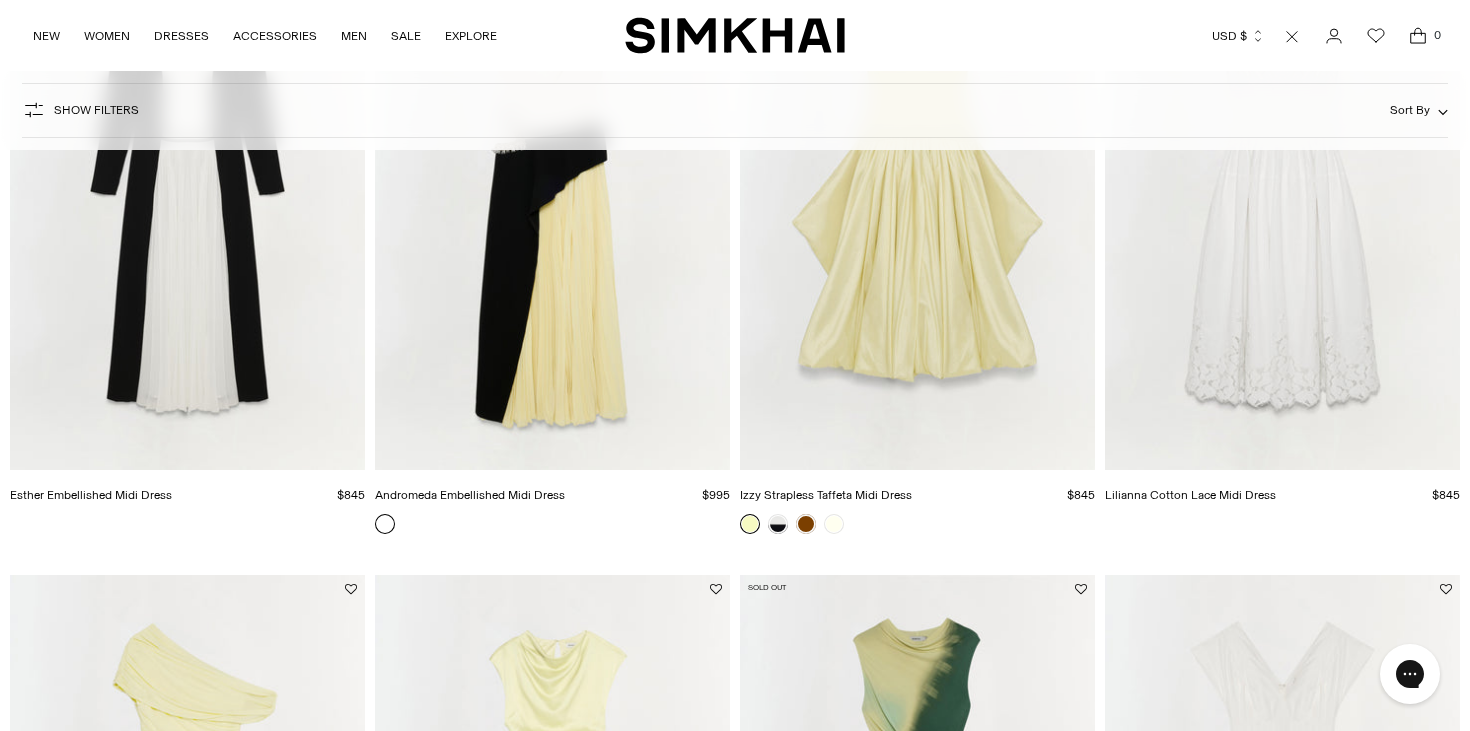scroll, scrollTop: 0, scrollLeft: 0, axis: both 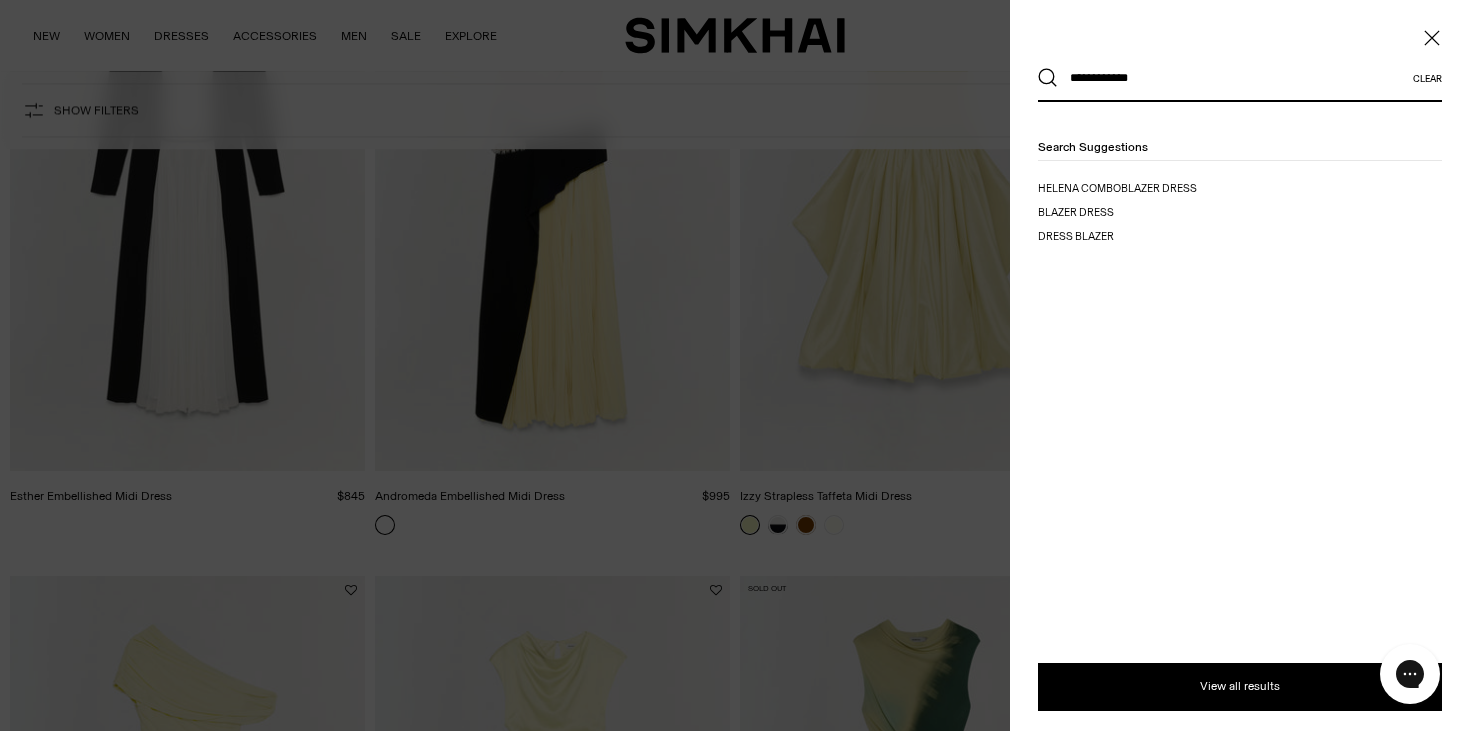 type on "**********" 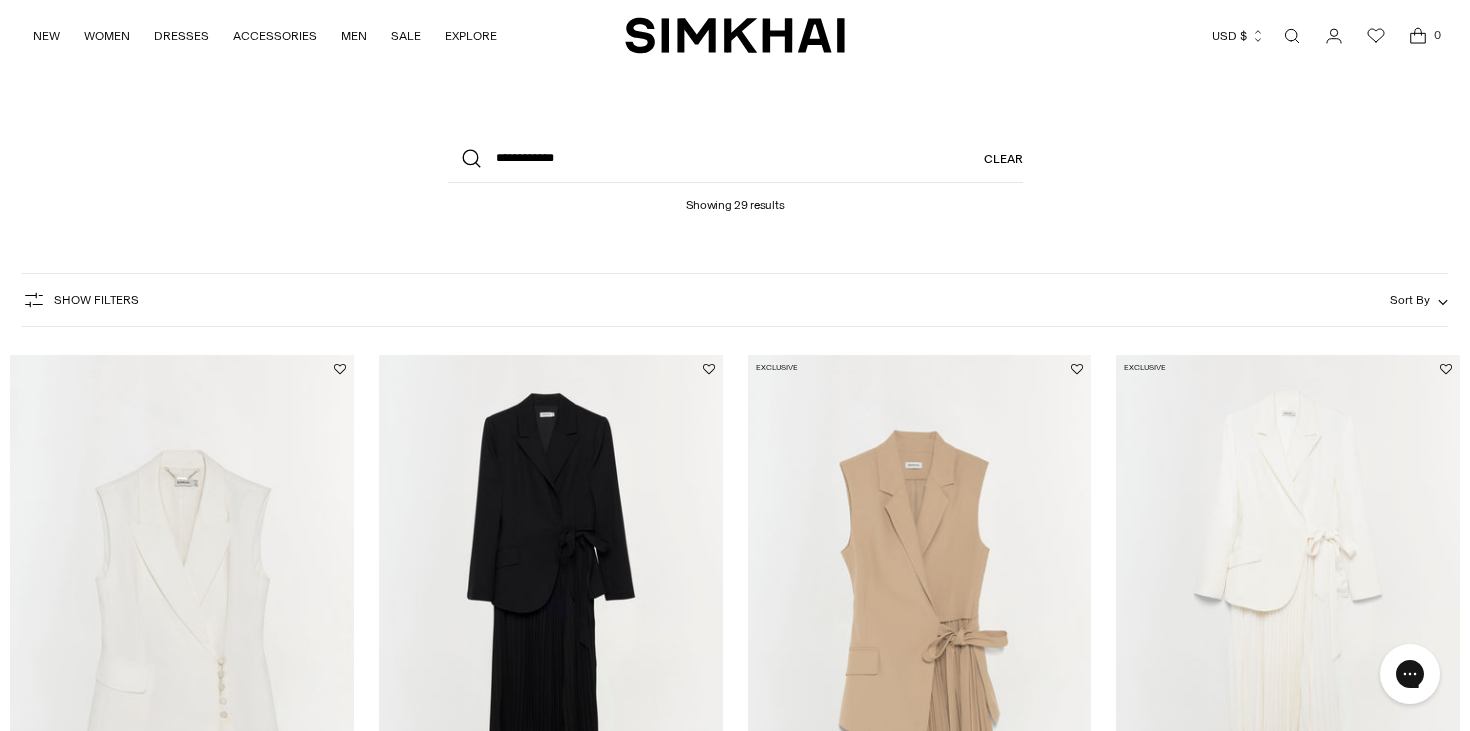 scroll, scrollTop: 0, scrollLeft: 0, axis: both 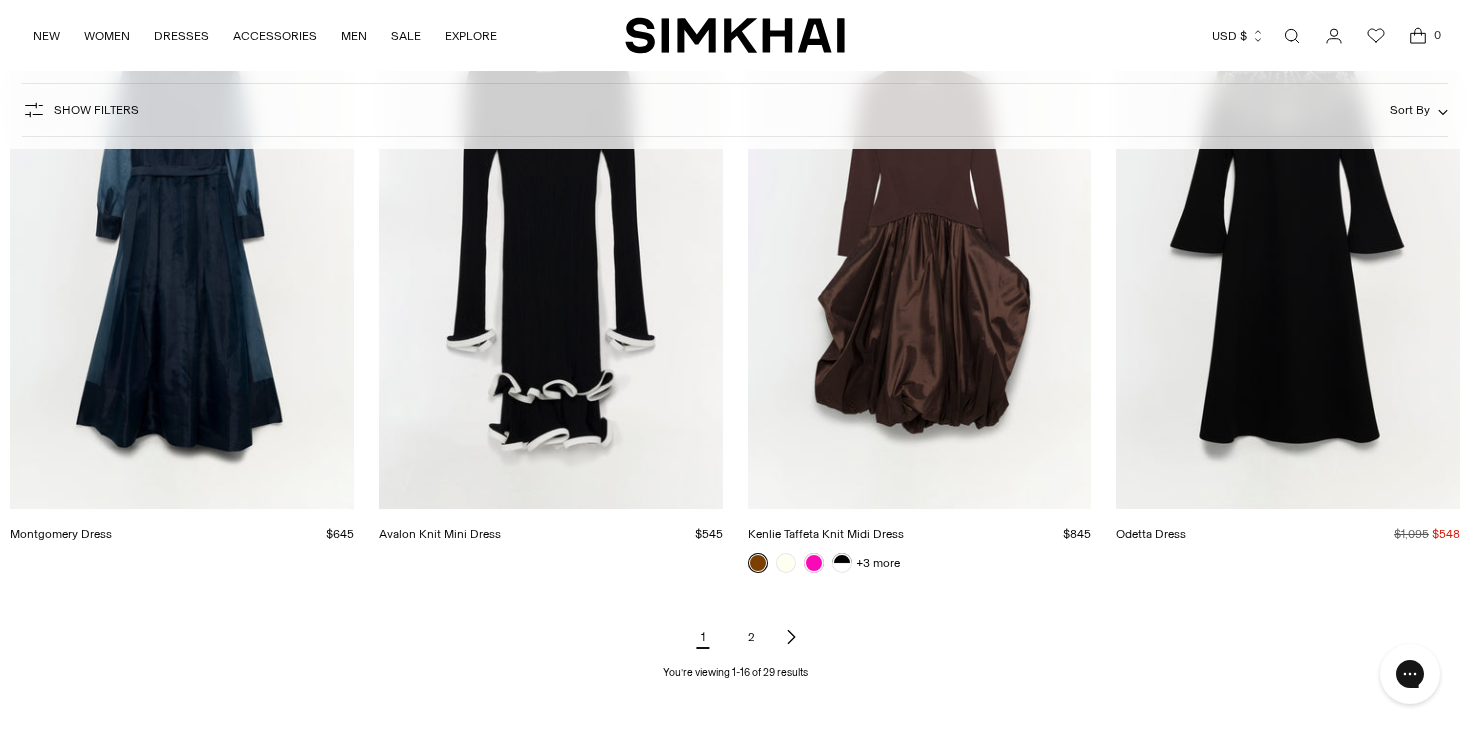 click on "2" at bounding box center (751, 637) 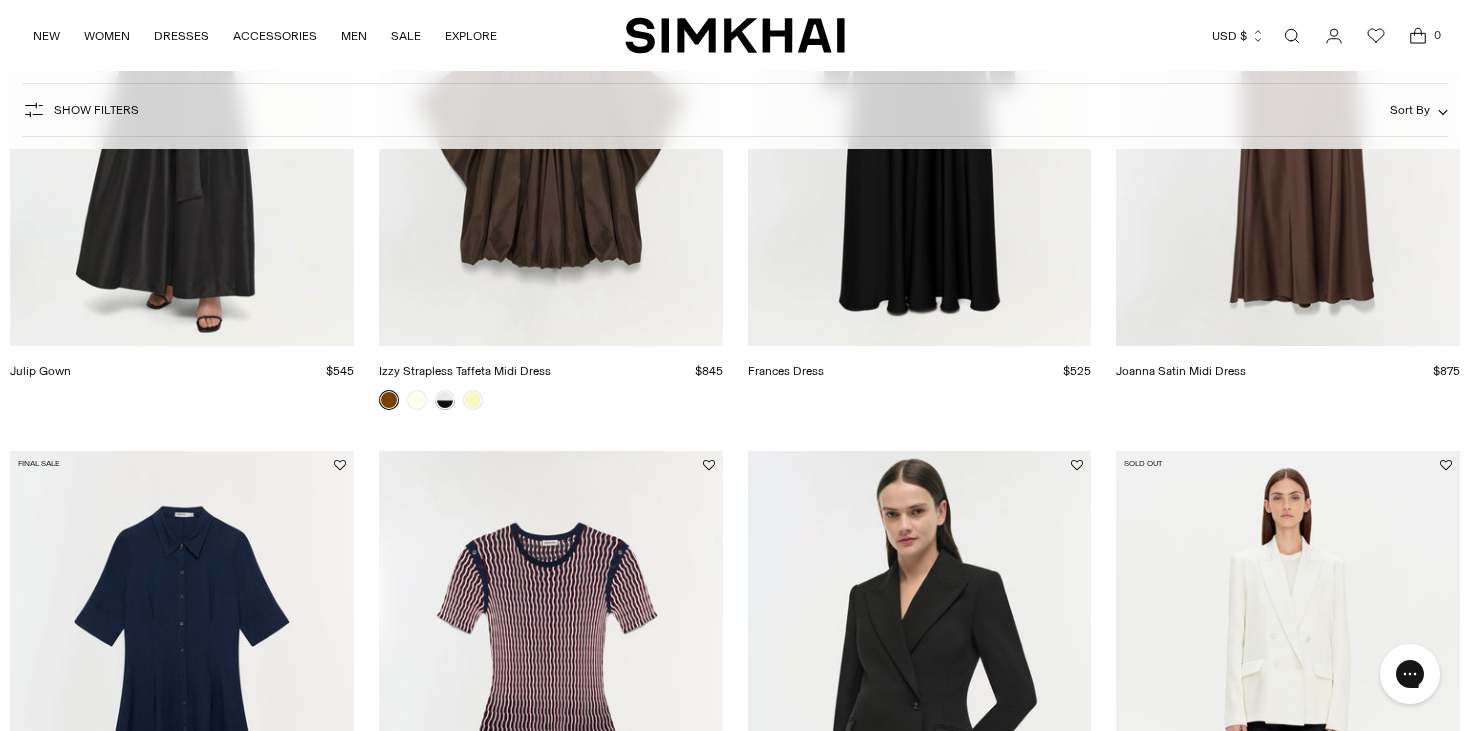 scroll, scrollTop: 632, scrollLeft: 0, axis: vertical 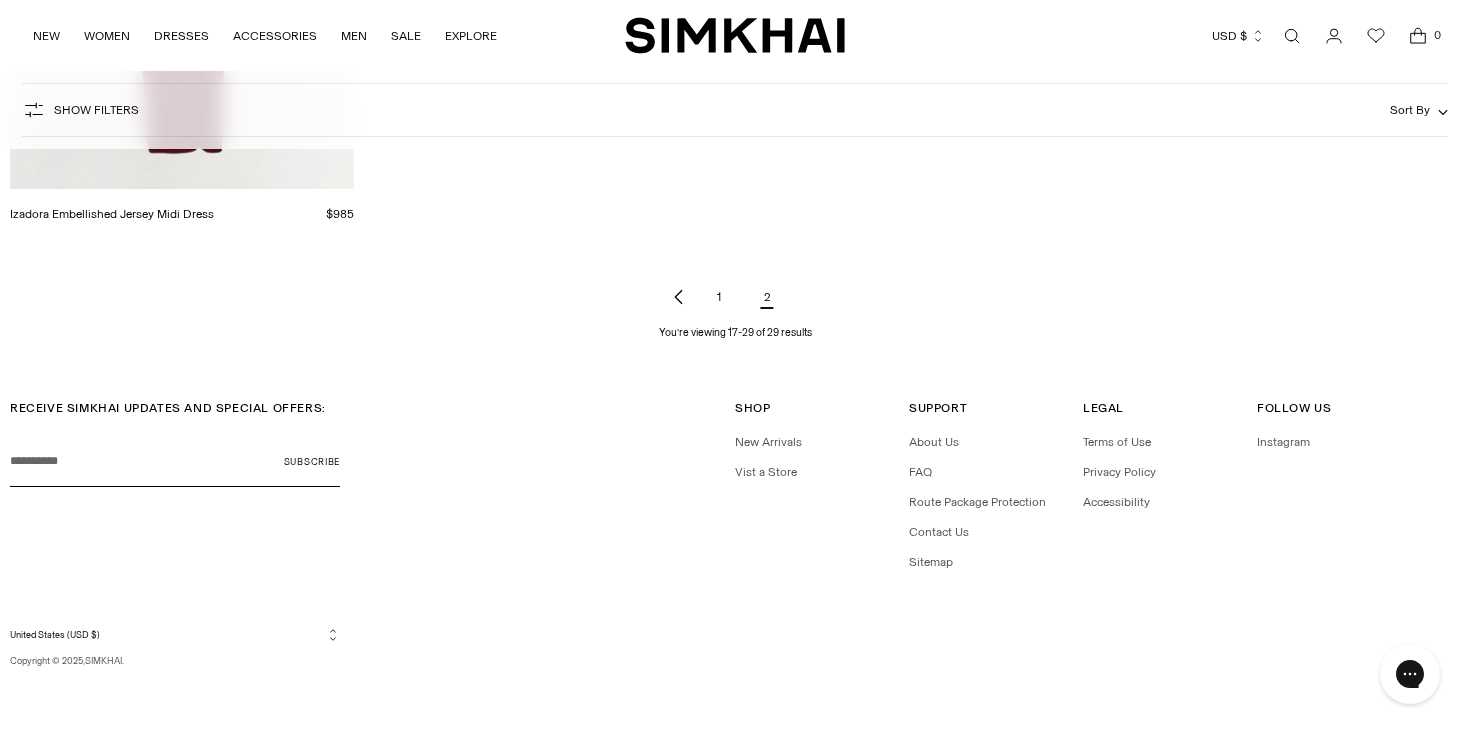click on "1" at bounding box center (719, 297) 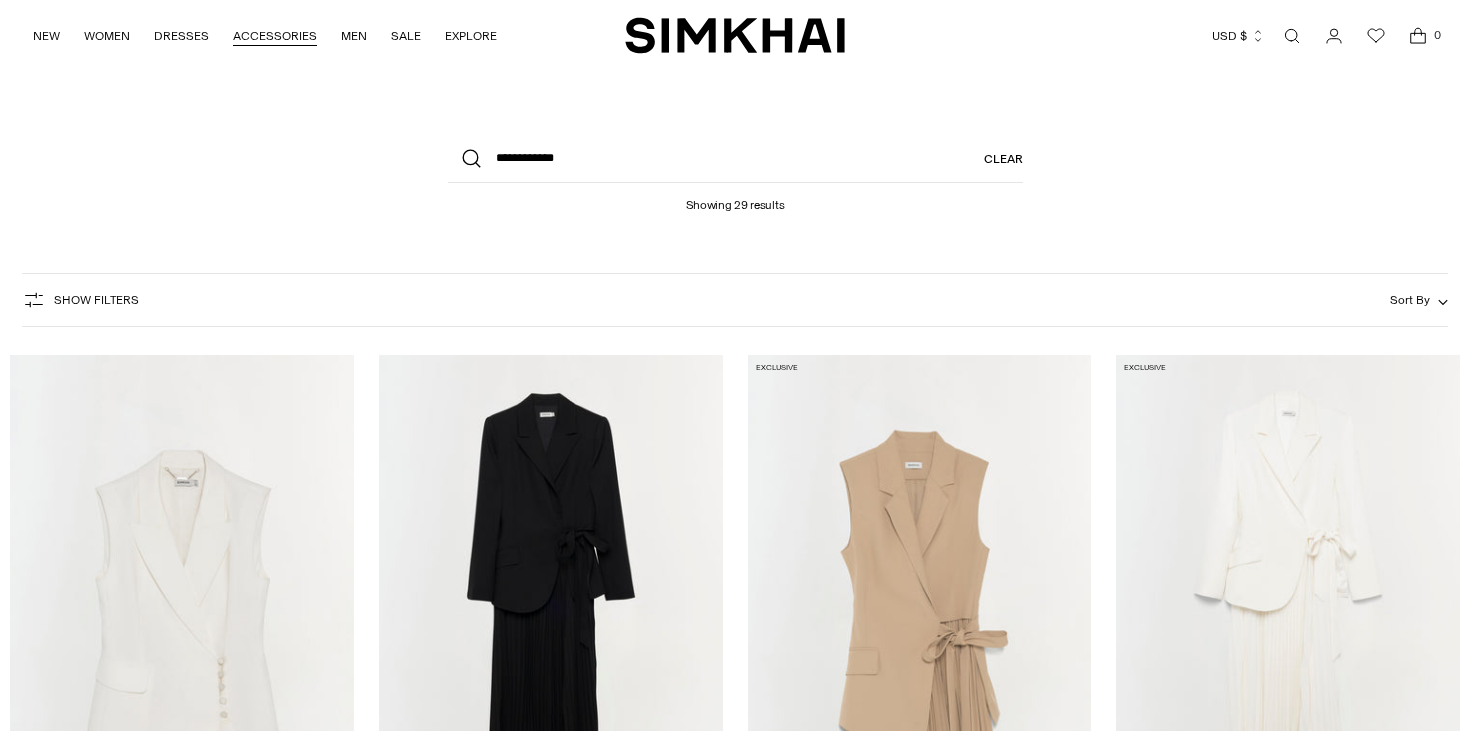 scroll, scrollTop: 0, scrollLeft: 0, axis: both 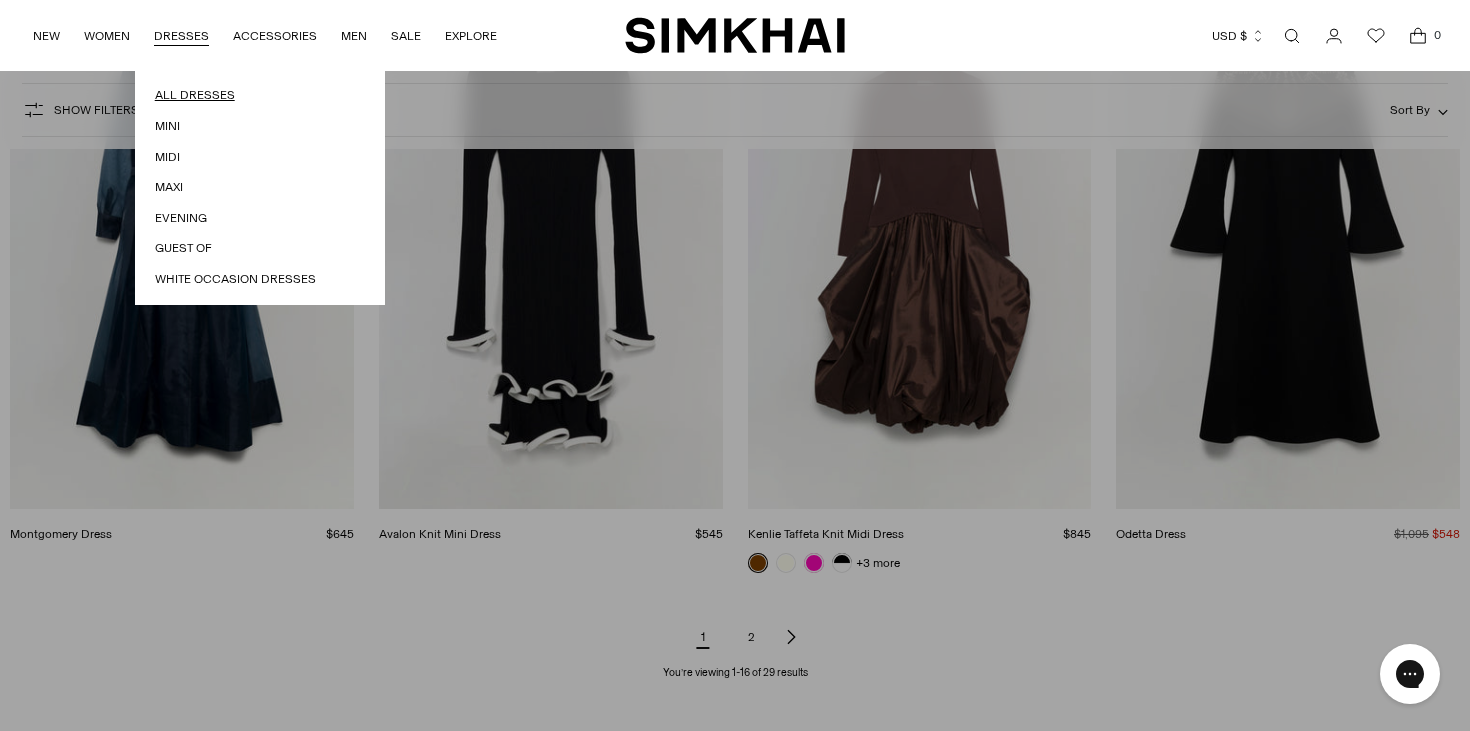 click on "All Dresses" at bounding box center (260, 95) 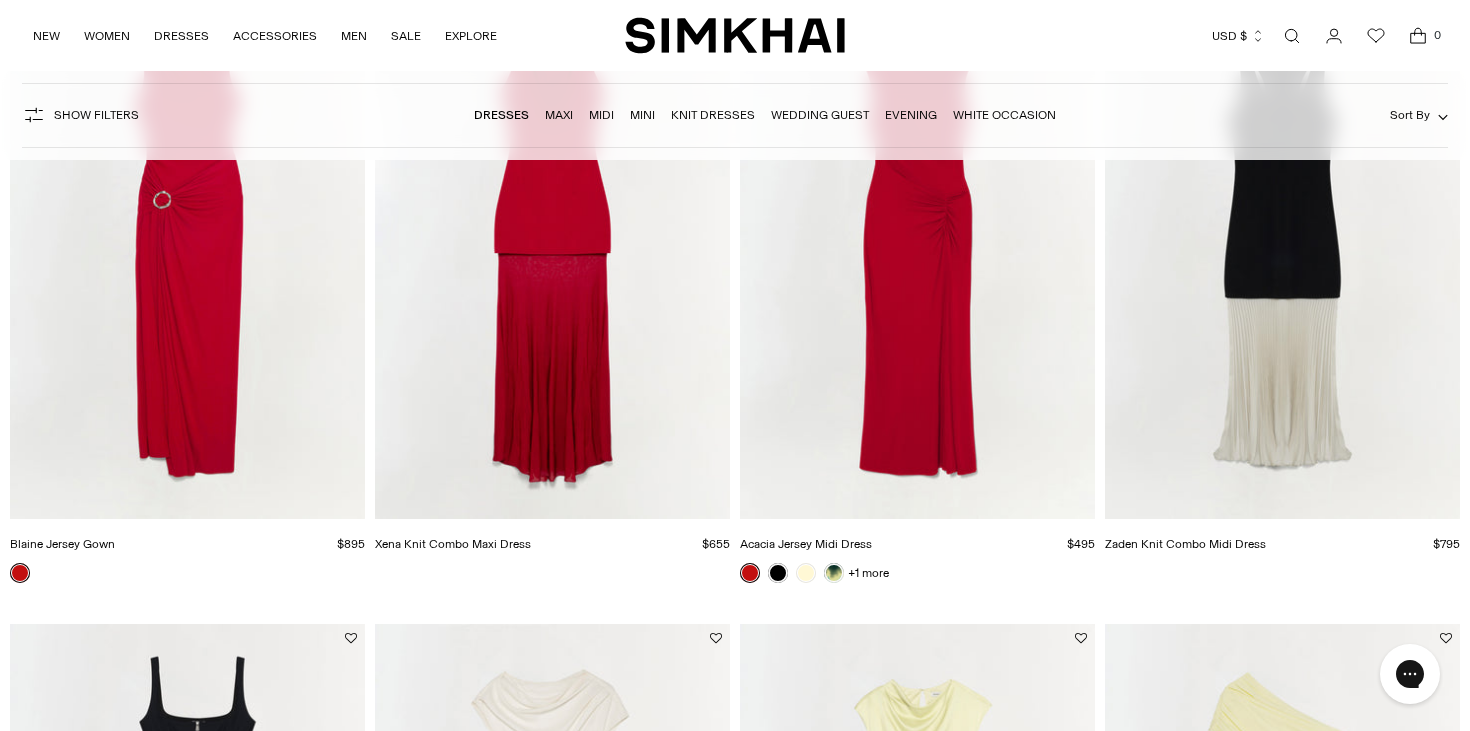 scroll, scrollTop: 217, scrollLeft: 1, axis: both 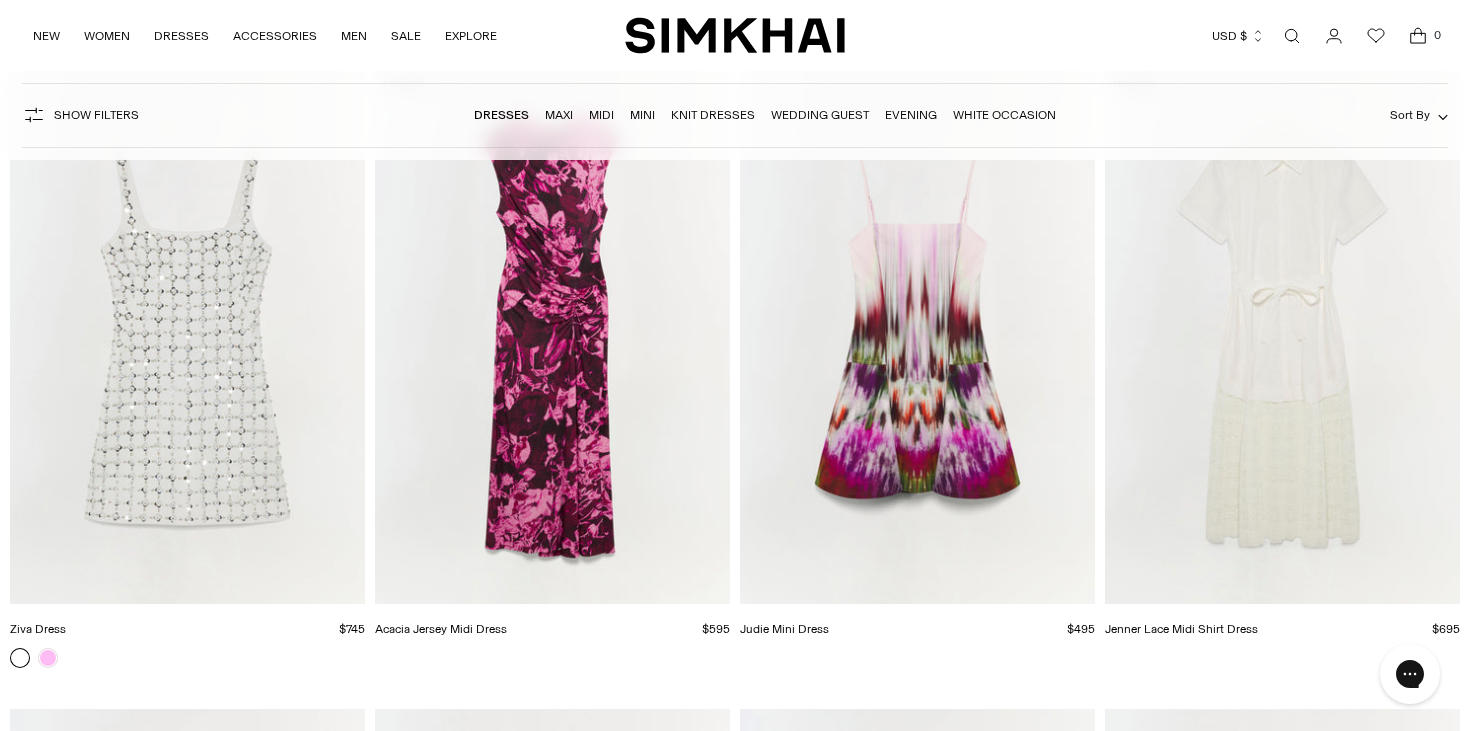 click at bounding box center (0, 0) 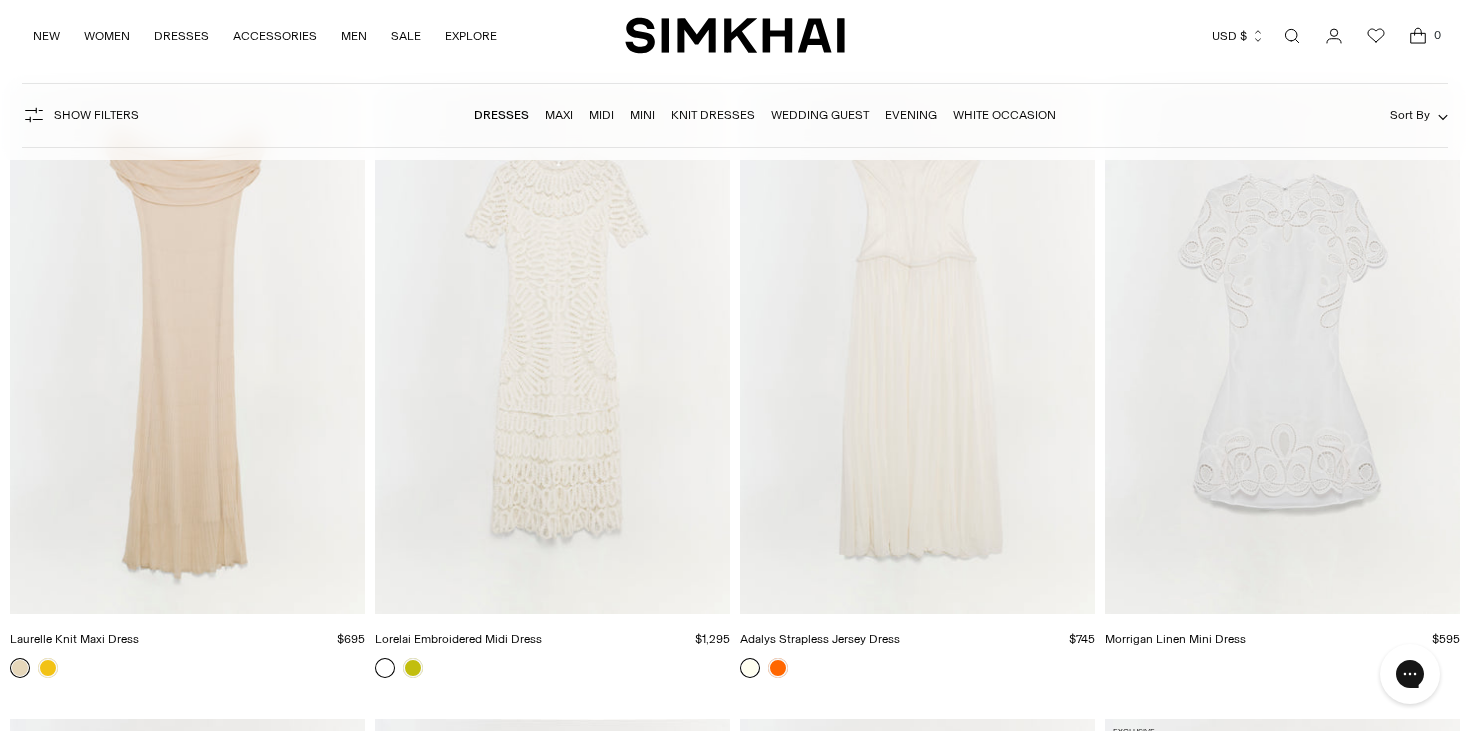 scroll, scrollTop: 24316, scrollLeft: 0, axis: vertical 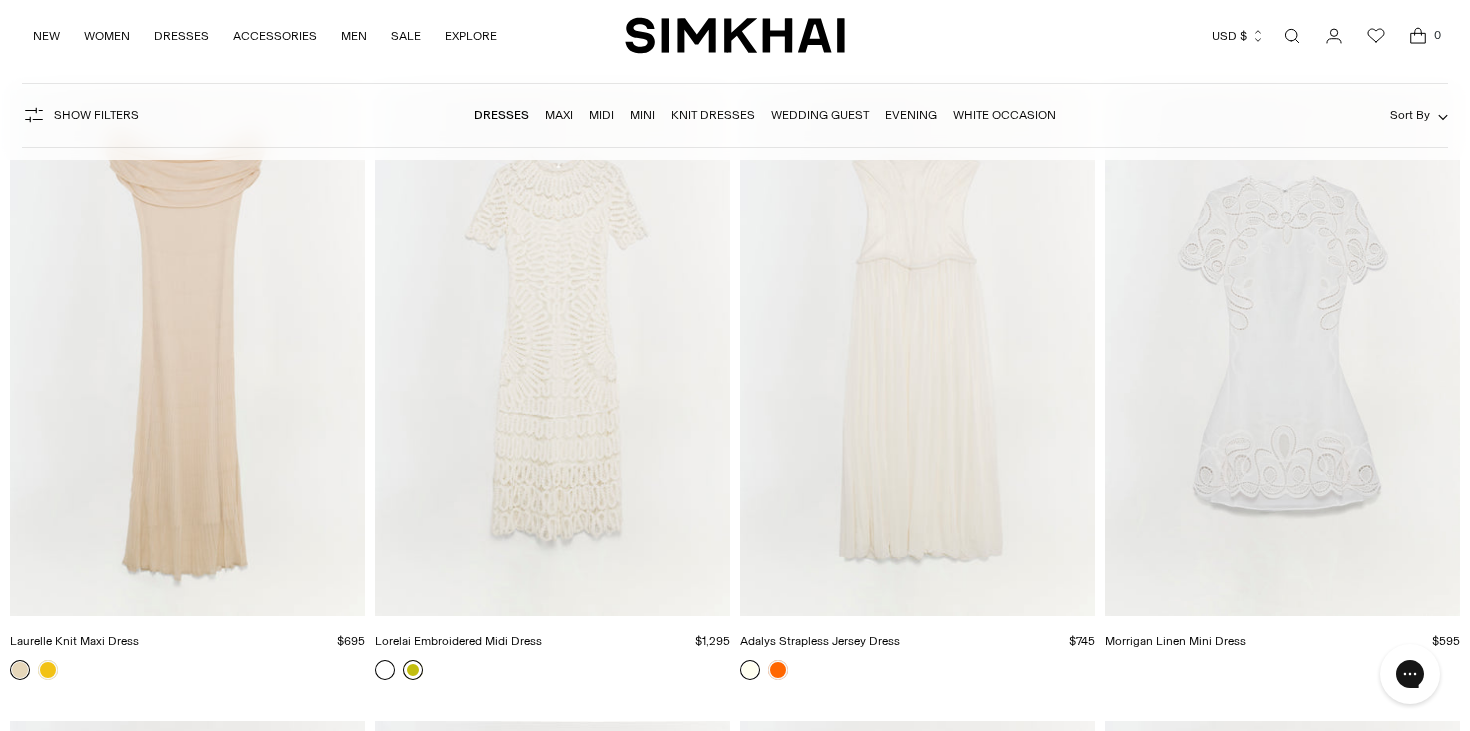 click at bounding box center (413, 670) 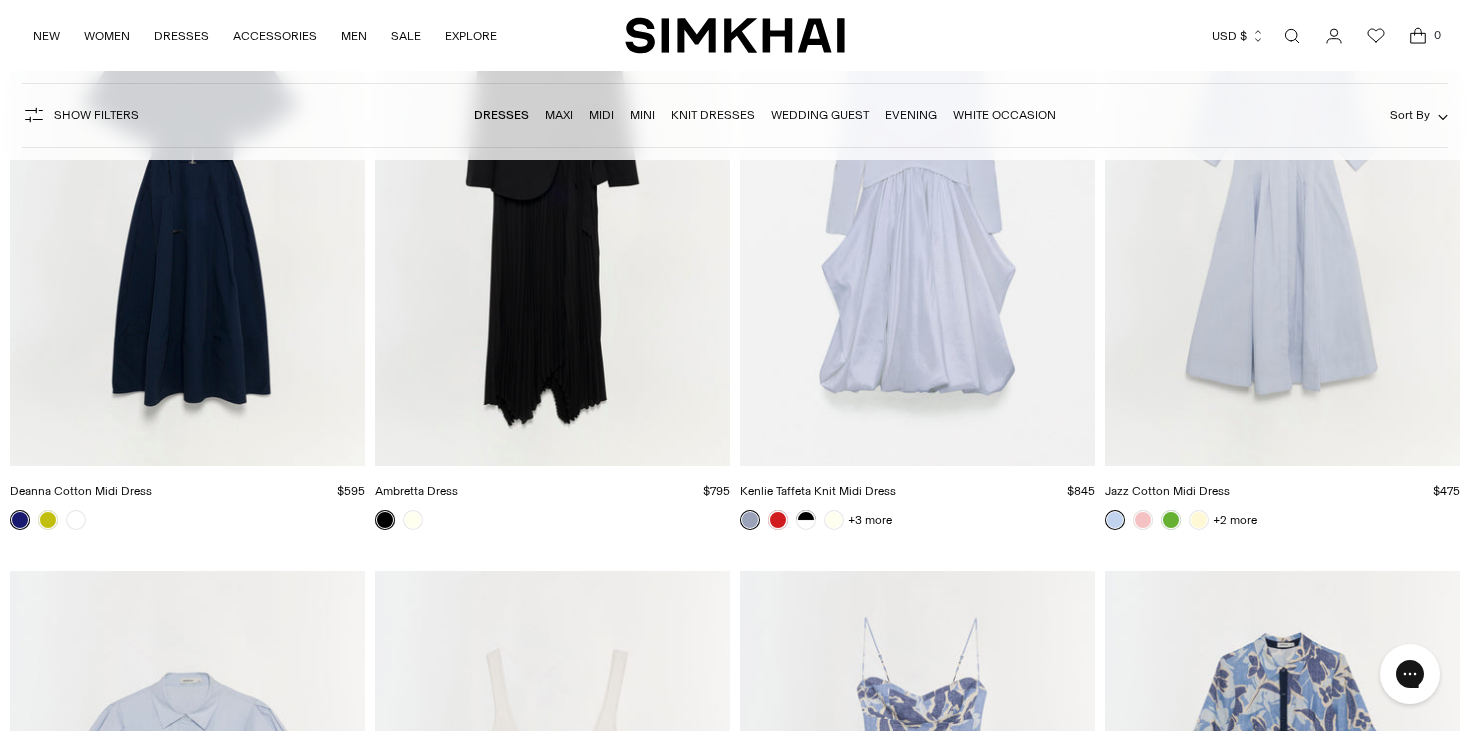 scroll, scrollTop: 28293, scrollLeft: 0, axis: vertical 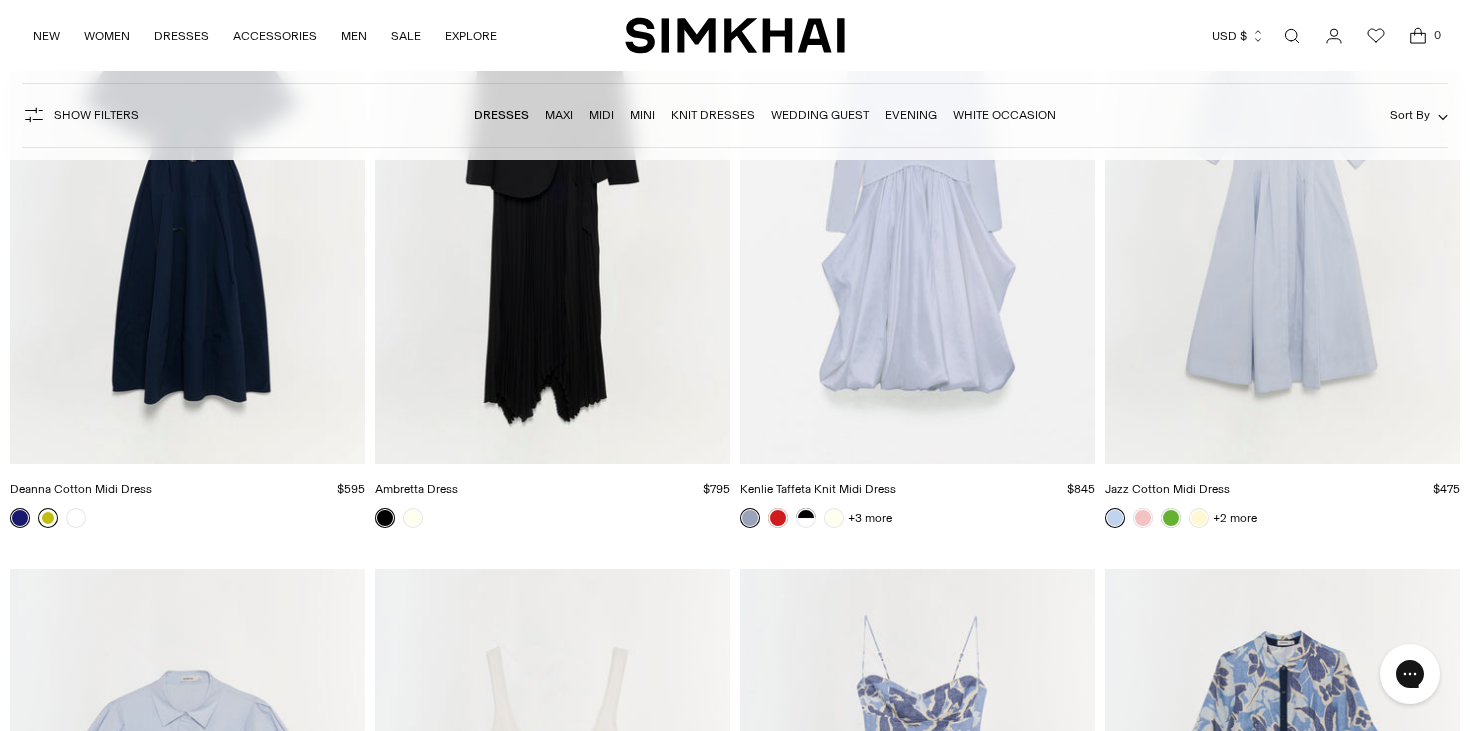 click at bounding box center (48, 518) 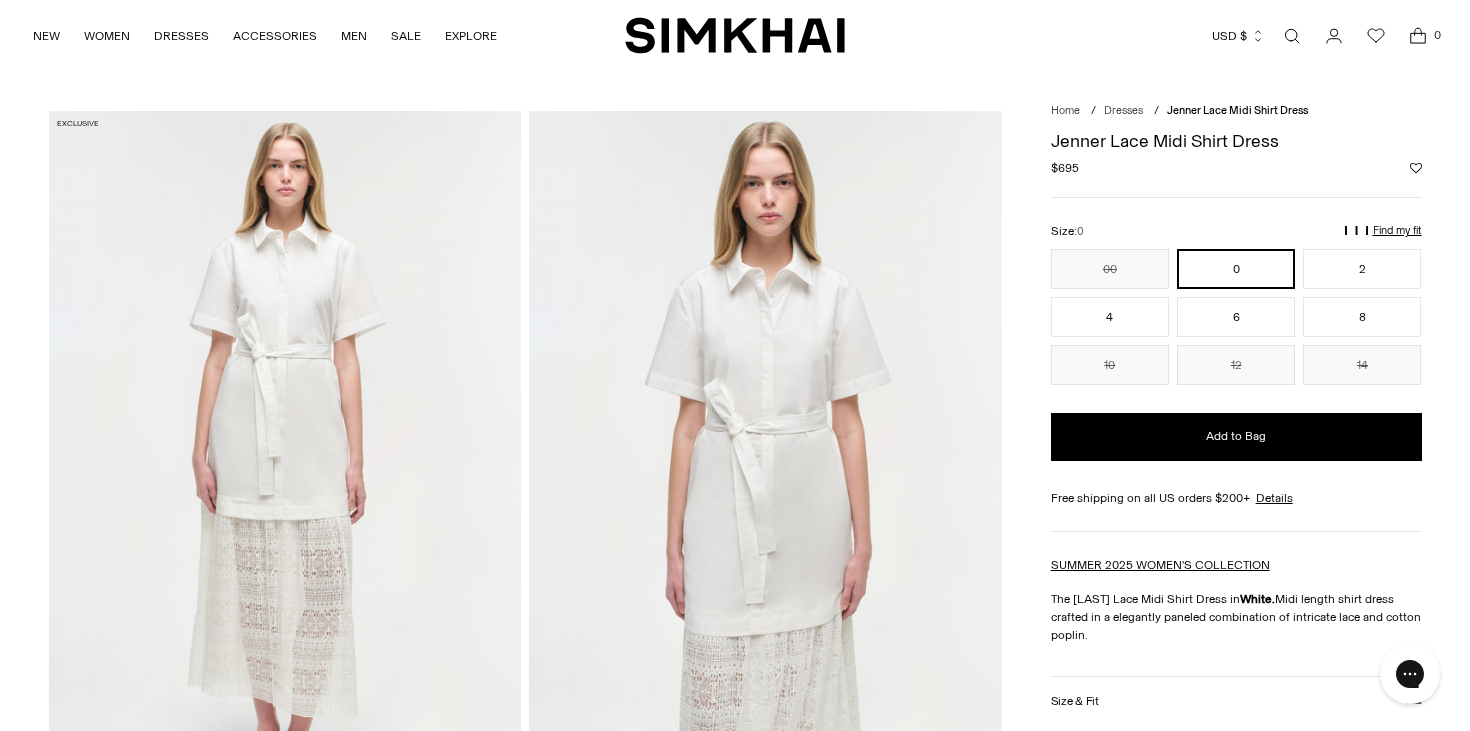 scroll, scrollTop: 0, scrollLeft: 0, axis: both 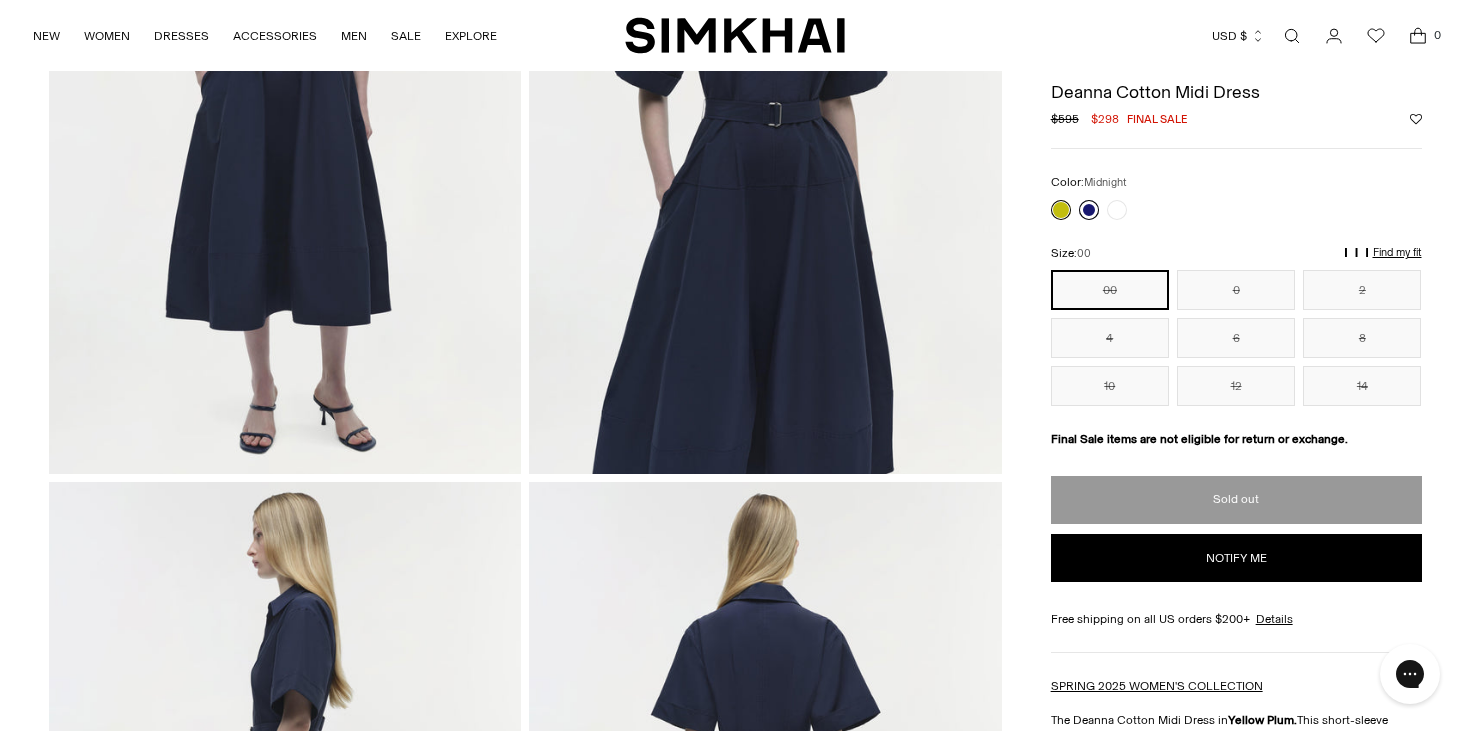 click at bounding box center (1089, 210) 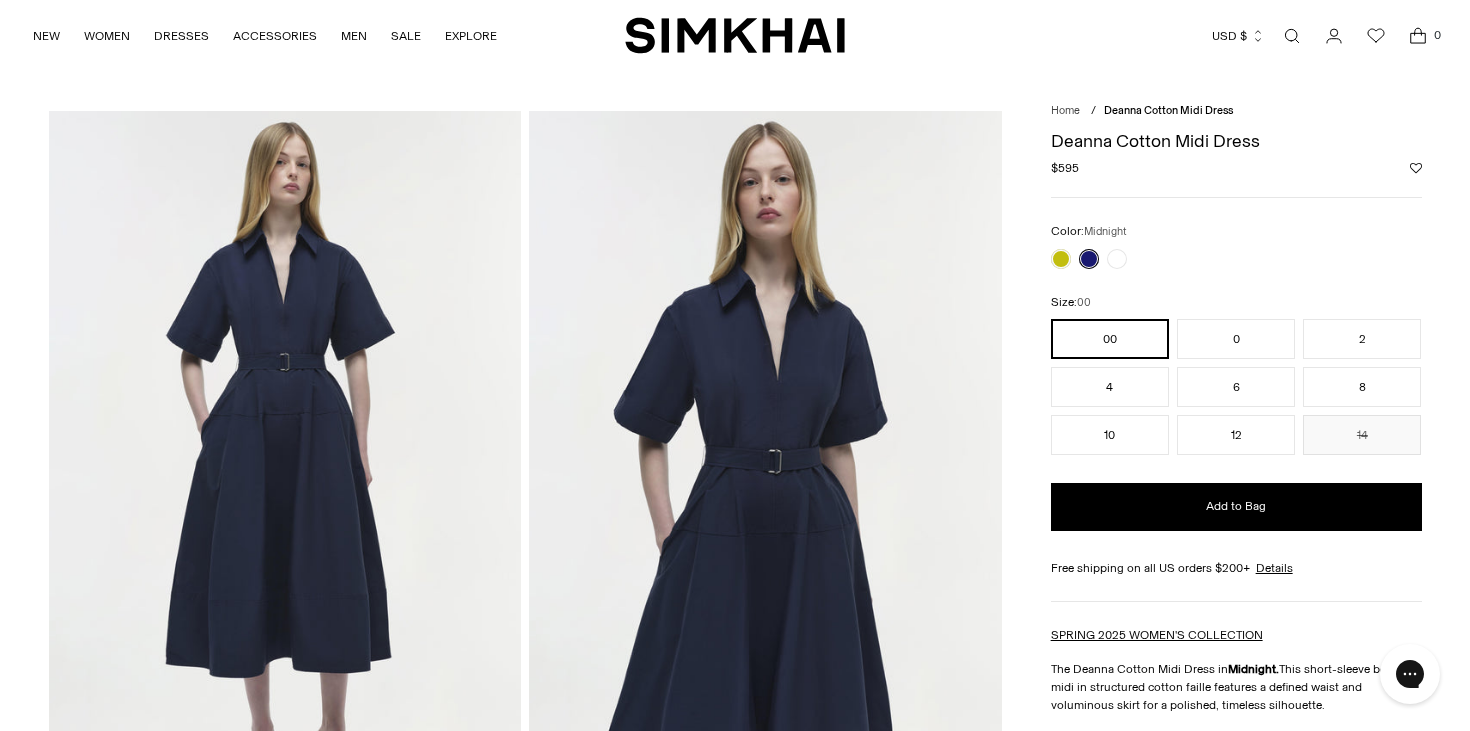 scroll, scrollTop: 0, scrollLeft: 0, axis: both 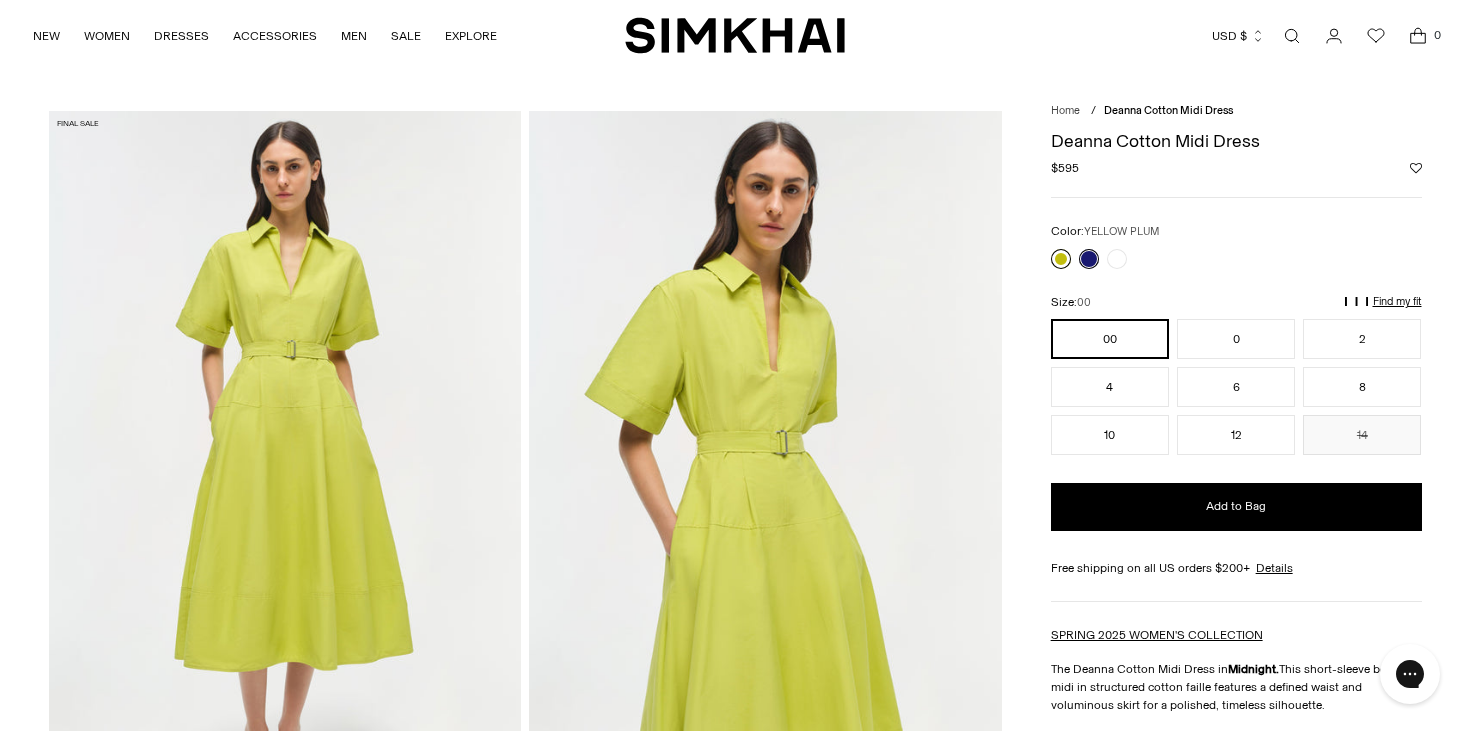 click at bounding box center (1061, 259) 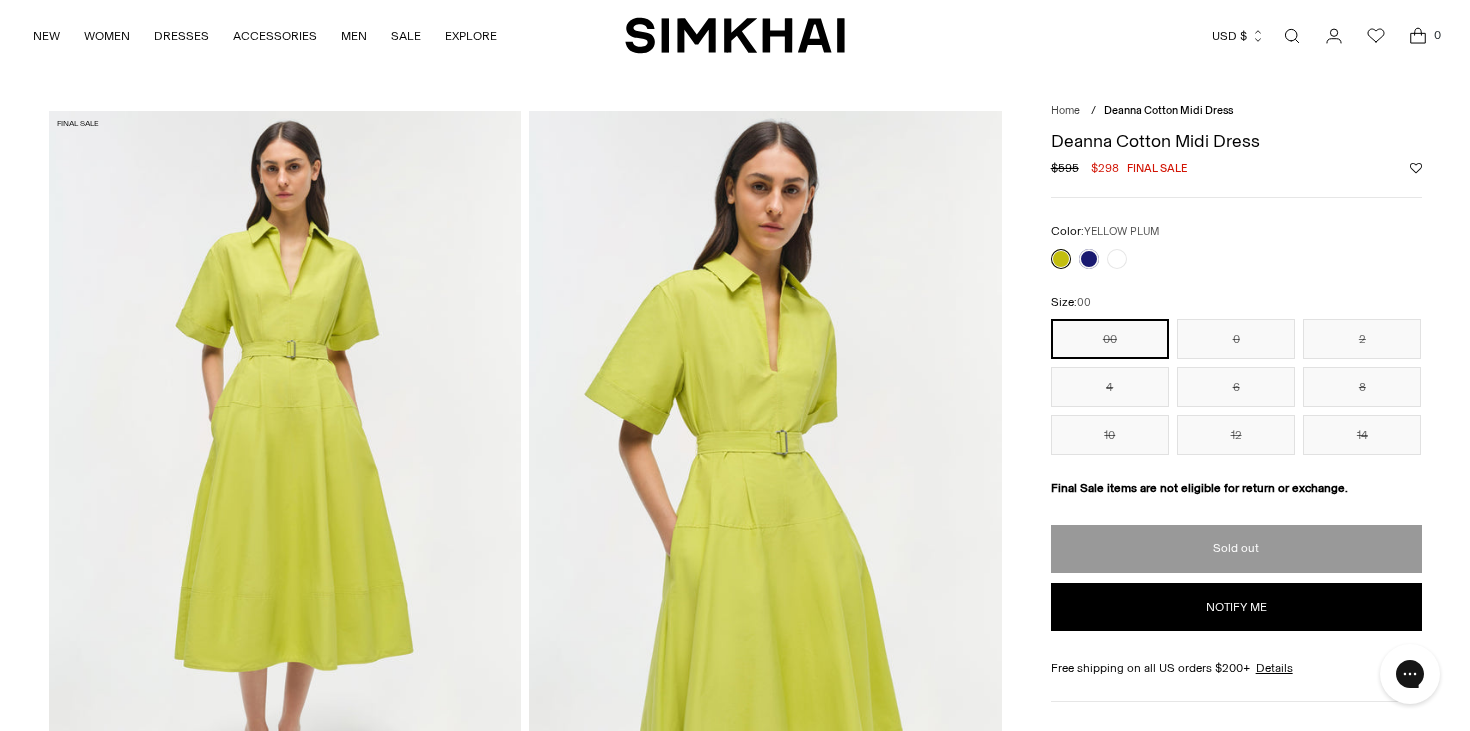 scroll, scrollTop: 0, scrollLeft: 0, axis: both 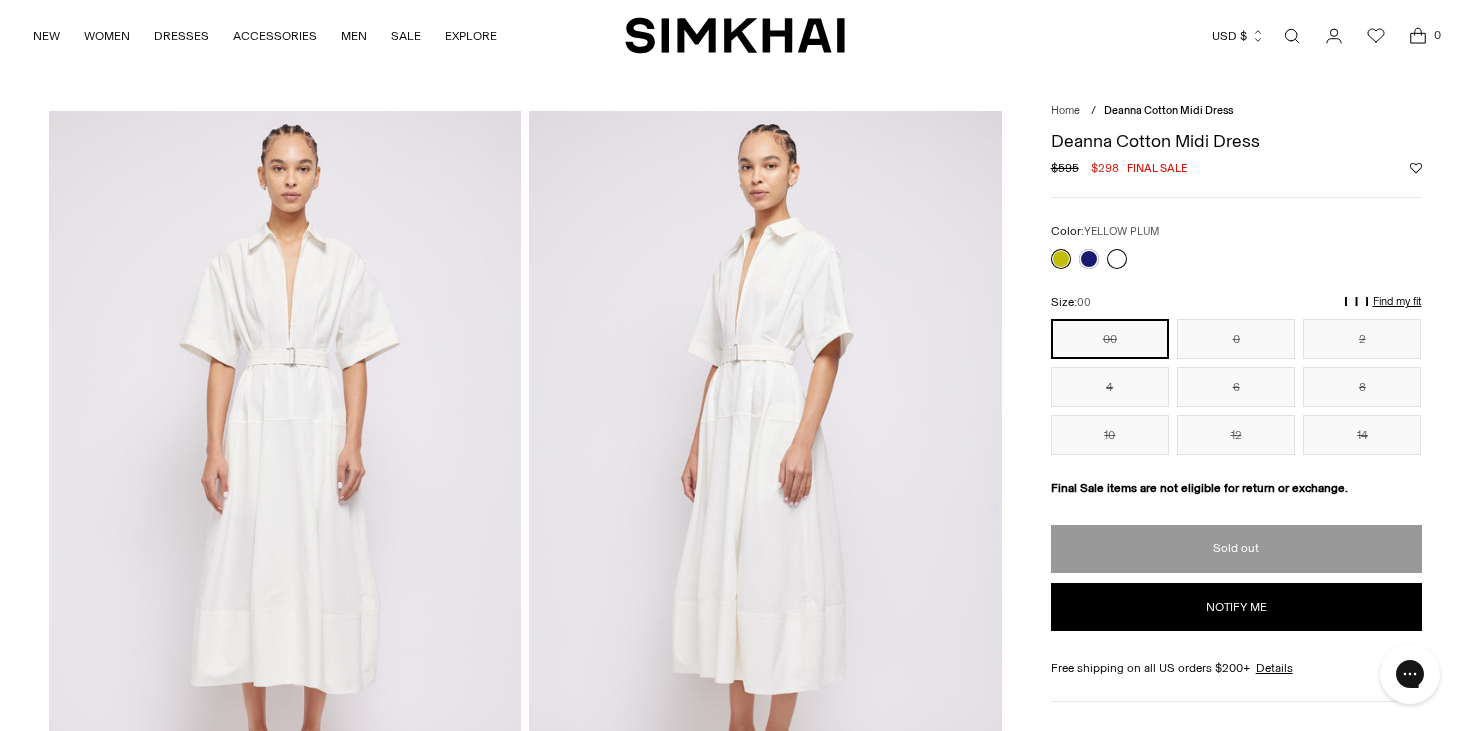 click at bounding box center (1117, 259) 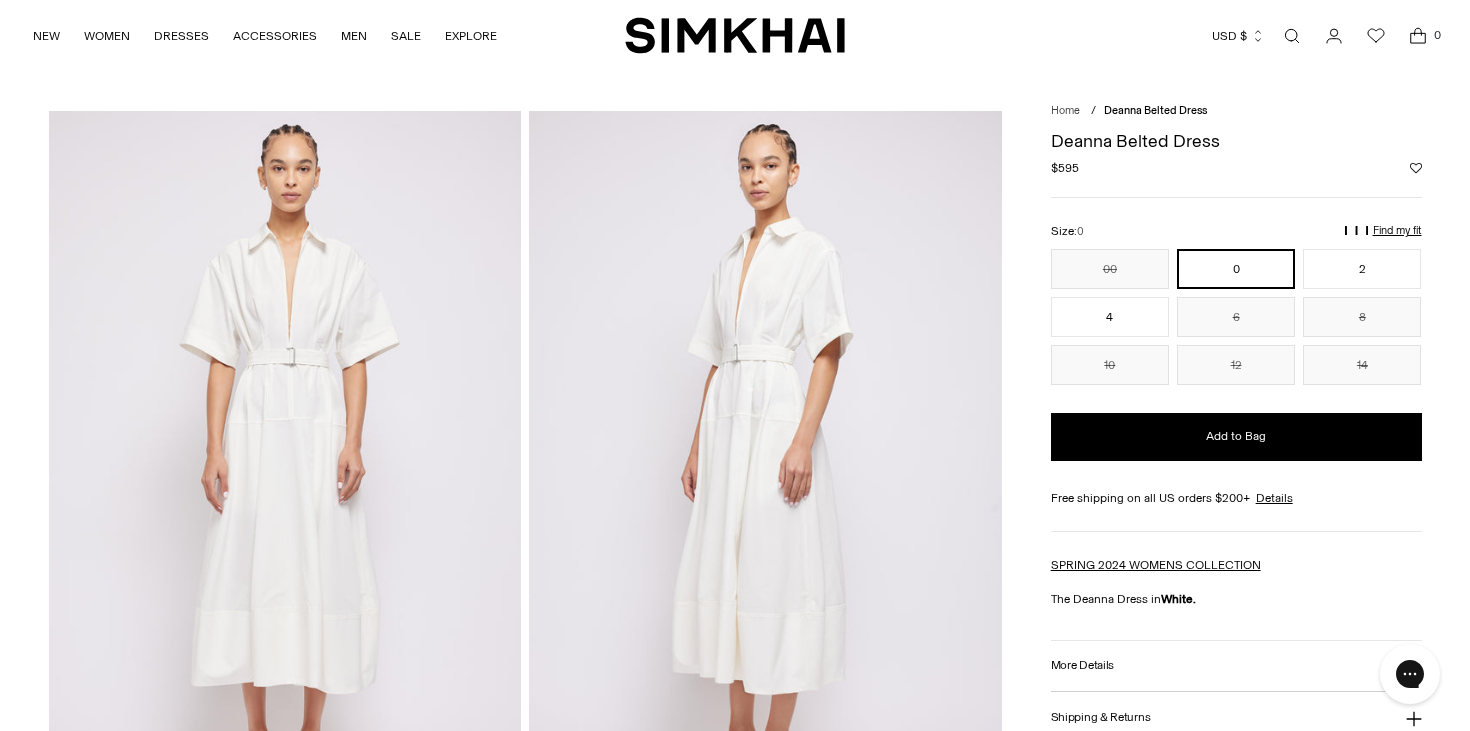 scroll, scrollTop: 0, scrollLeft: 0, axis: both 